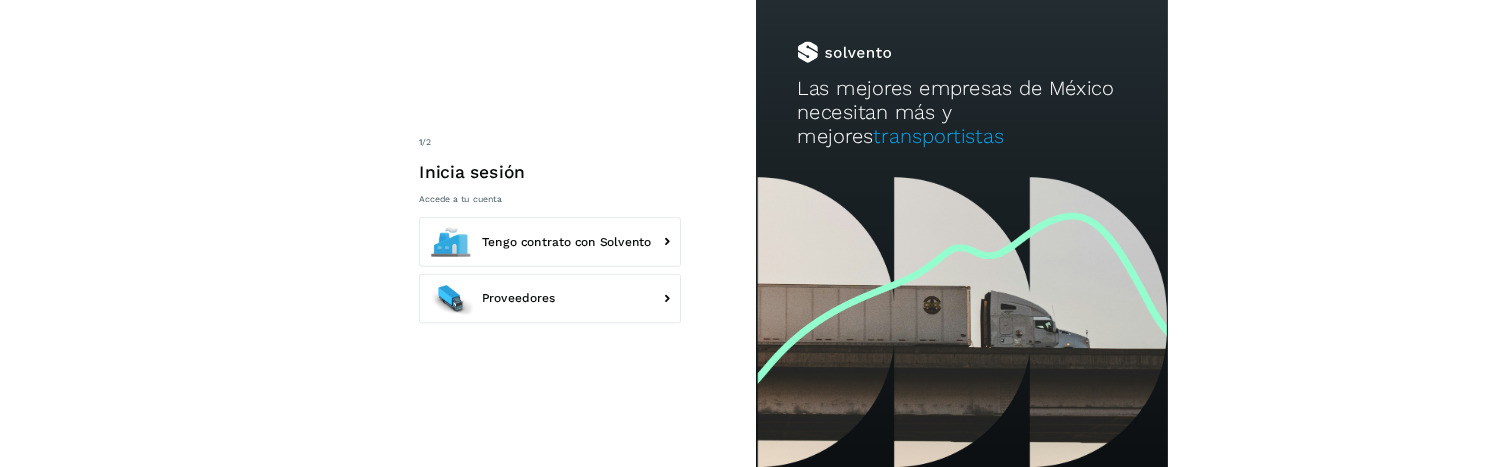 scroll, scrollTop: 0, scrollLeft: 0, axis: both 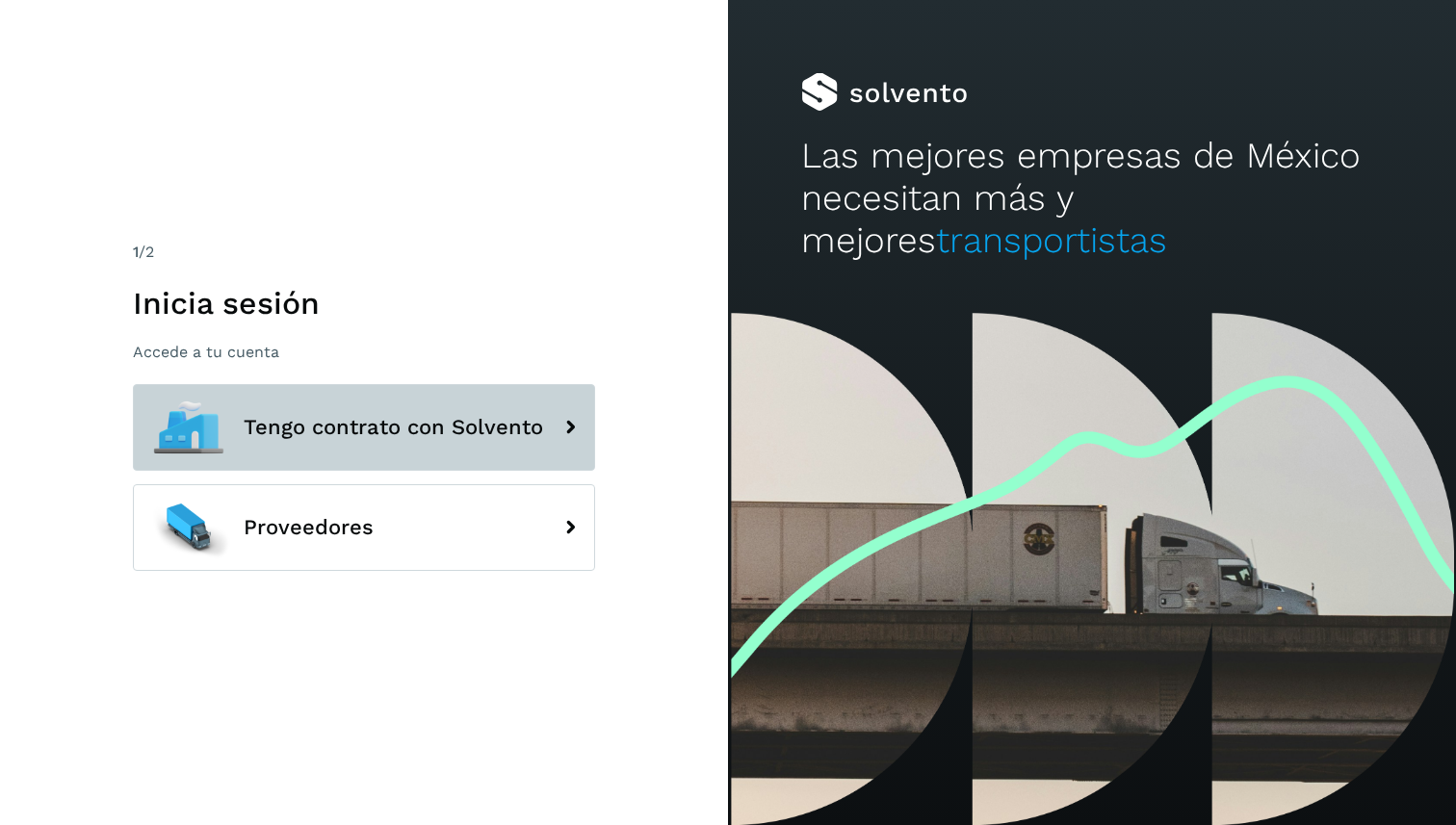 click on "Tengo contrato con Solvento" at bounding box center (364, 427) 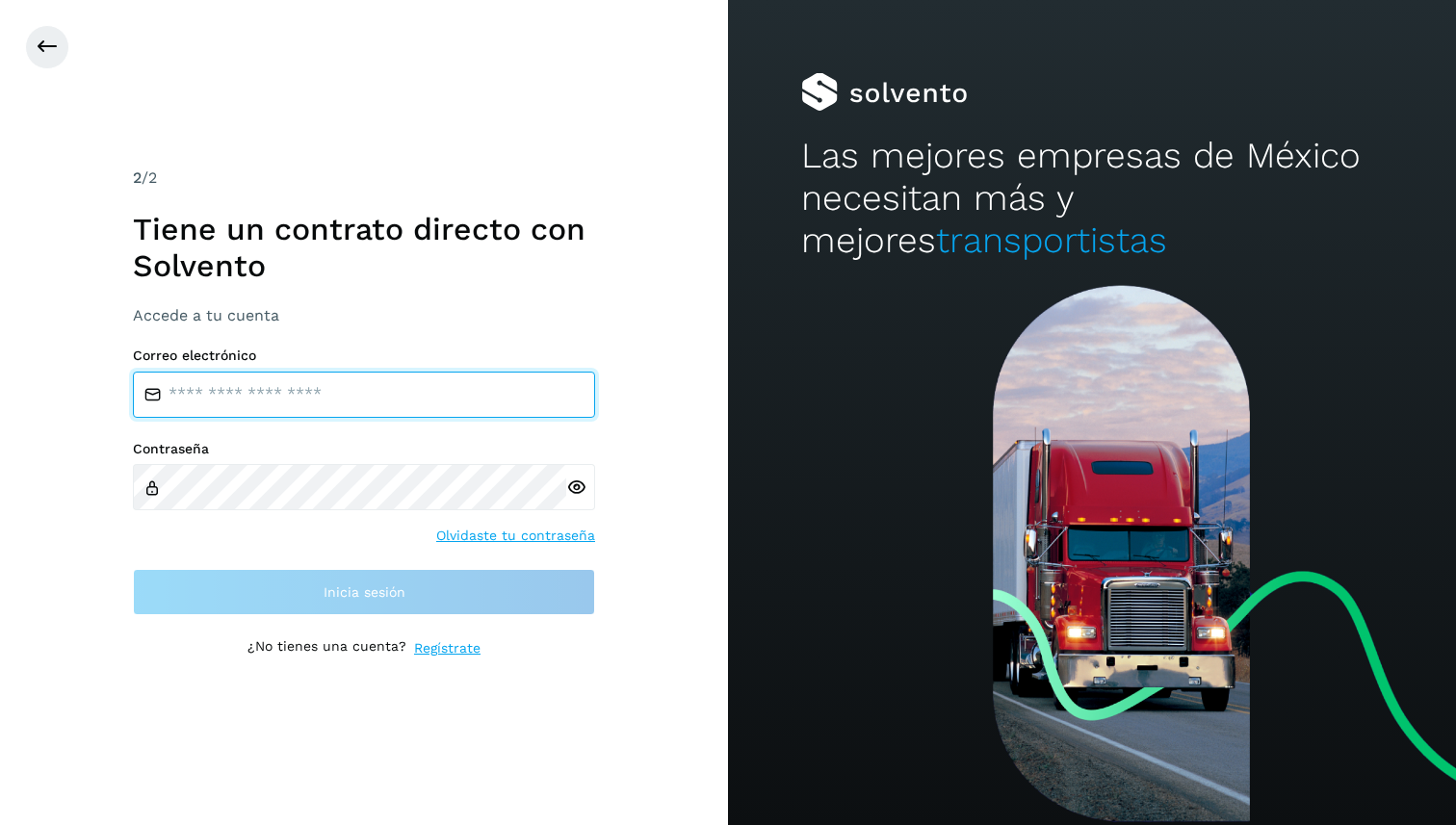 click at bounding box center (364, 395) 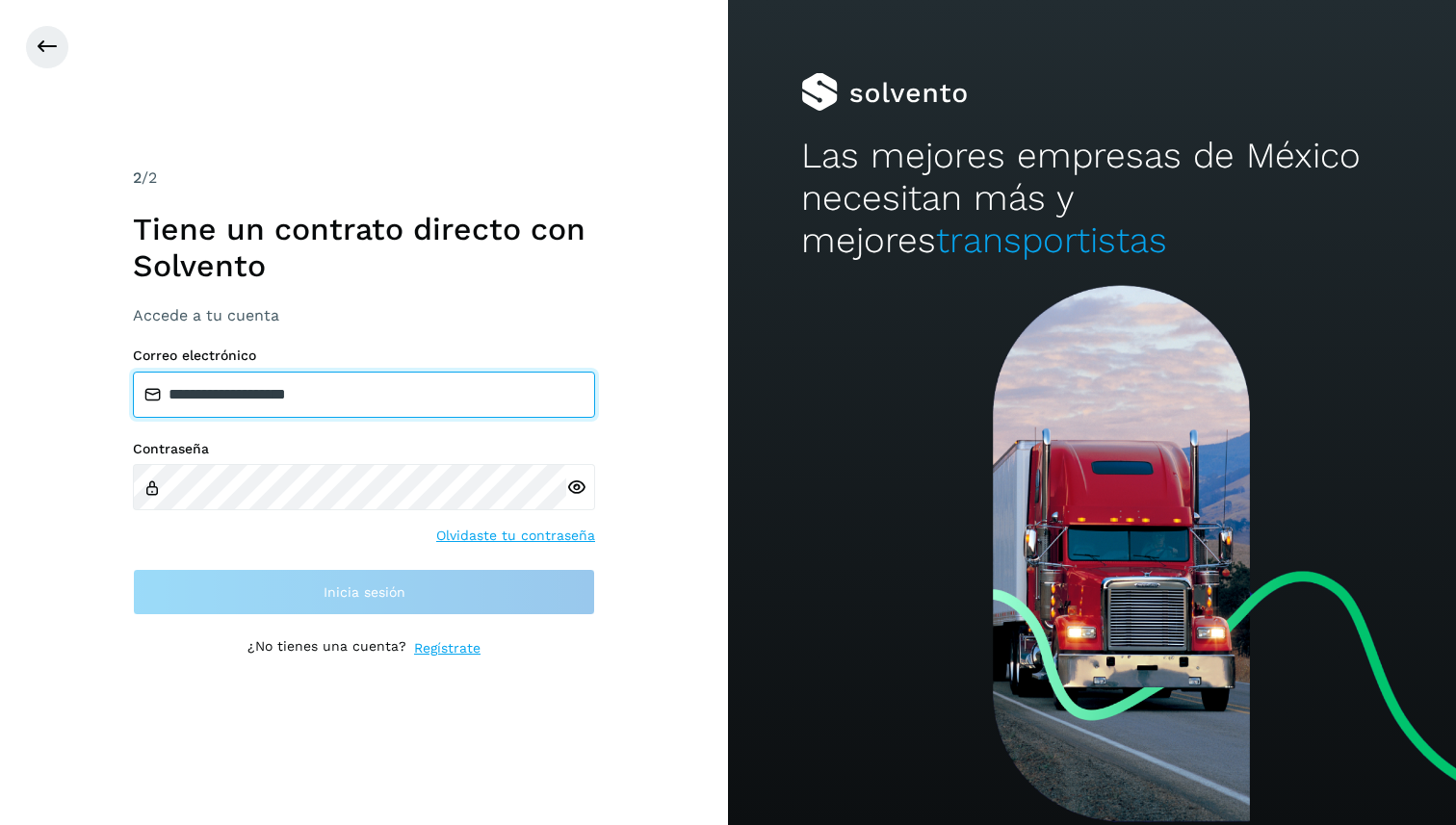 type on "**********" 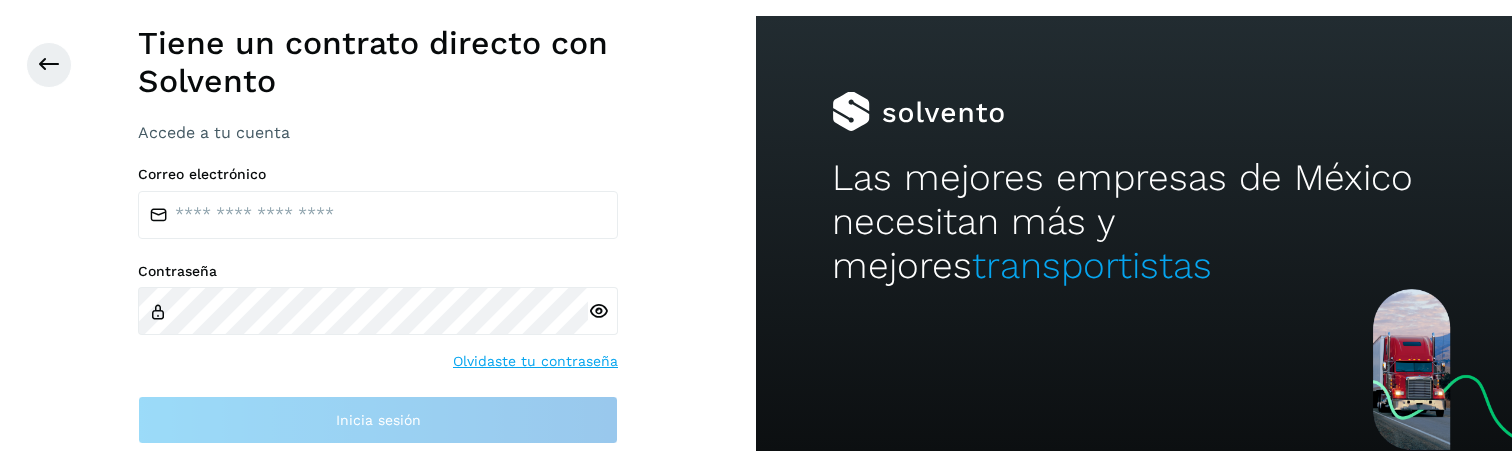 scroll, scrollTop: 0, scrollLeft: 0, axis: both 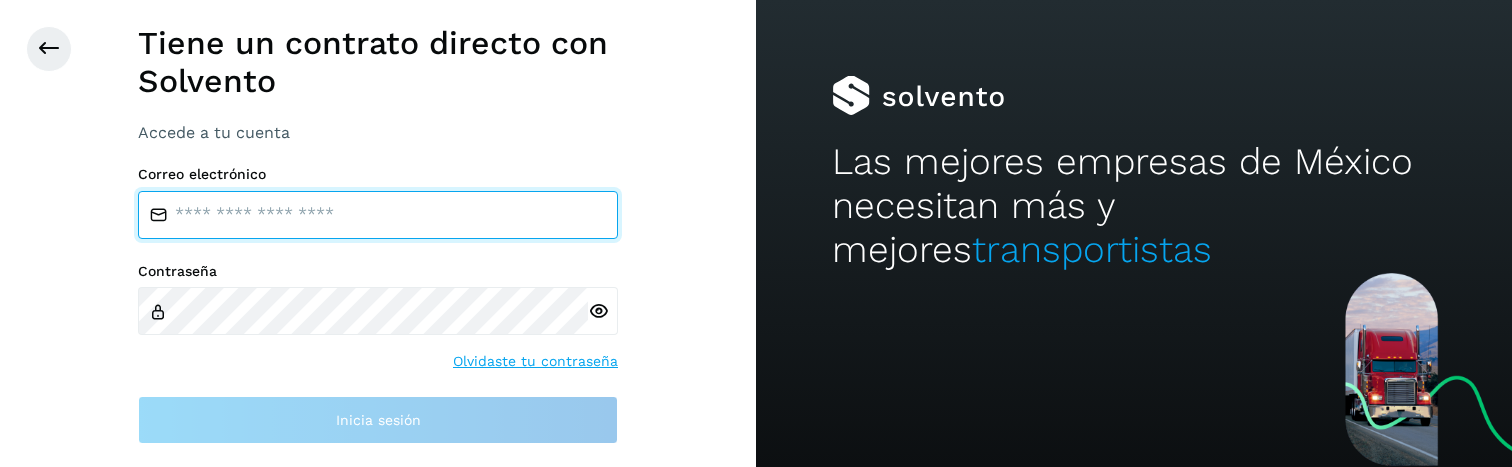 click at bounding box center [378, 215] 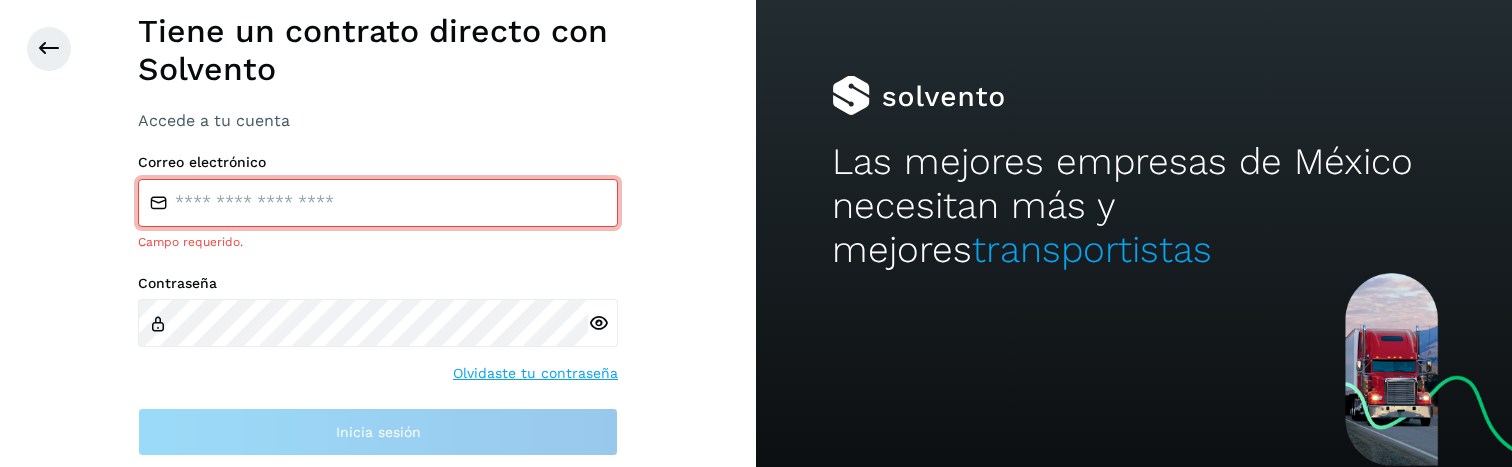 type on "**********" 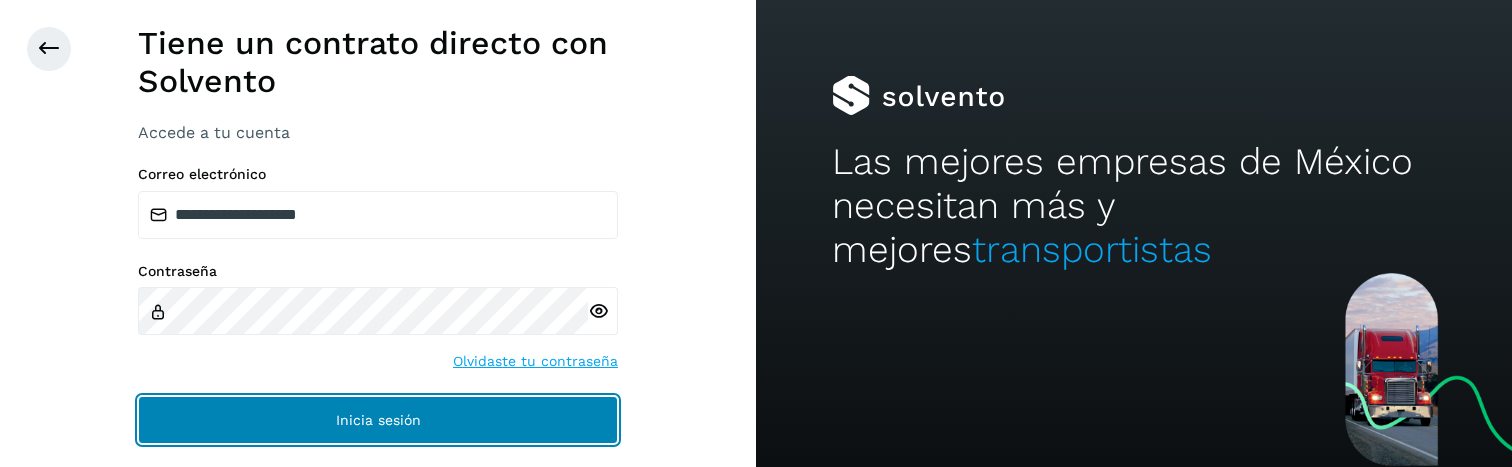 click on "Inicia sesión" at bounding box center [378, 420] 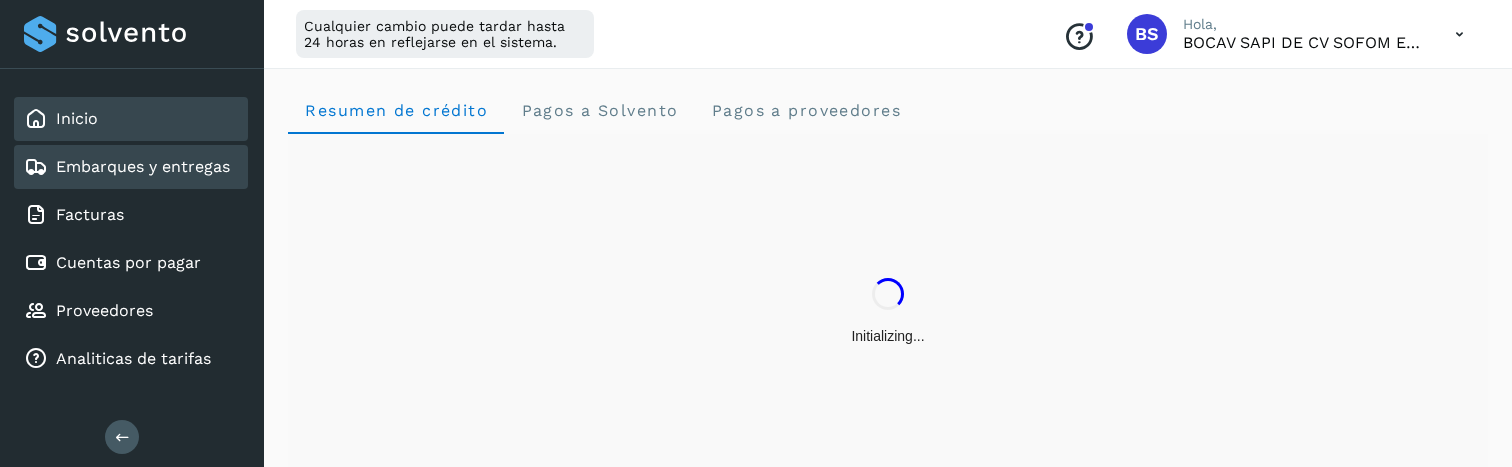 click on "Embarques y entregas" at bounding box center [143, 166] 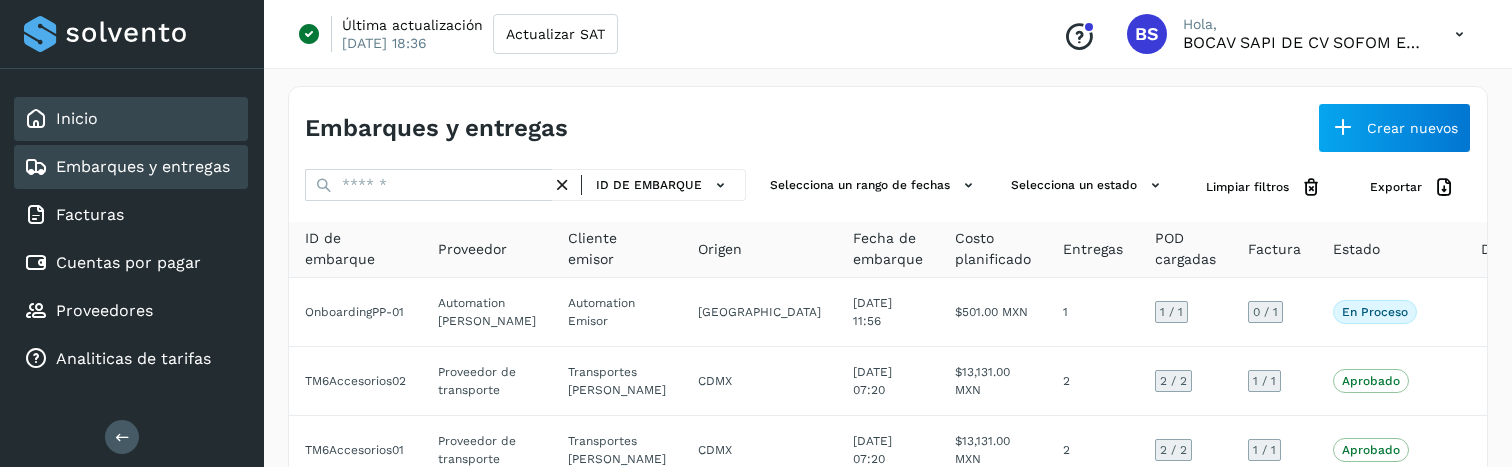 click on "Inicio" 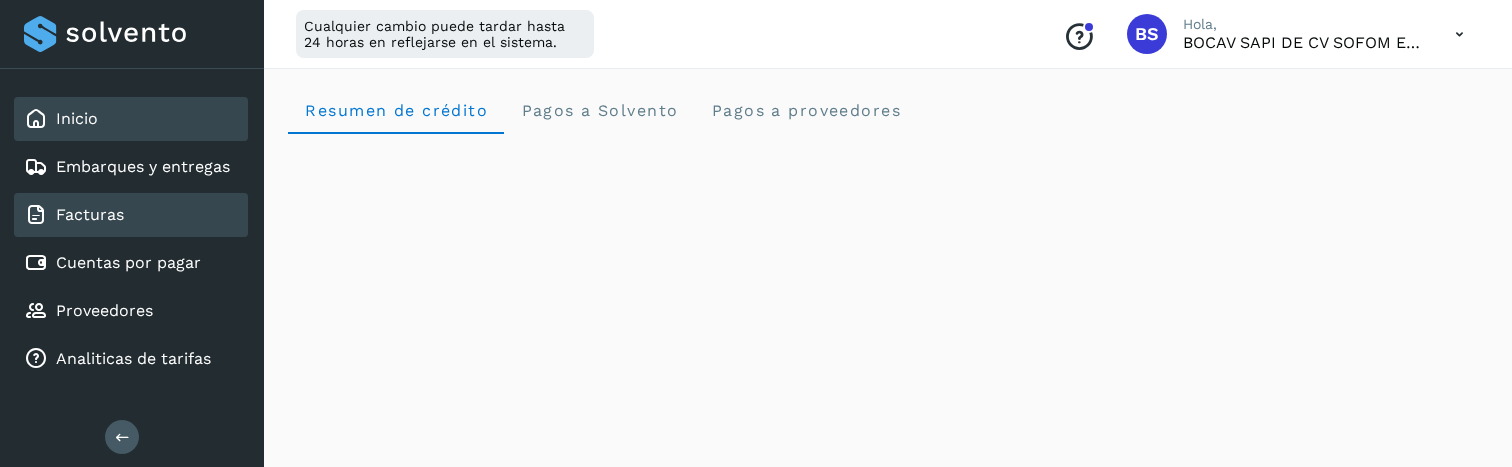 click on "Facturas" 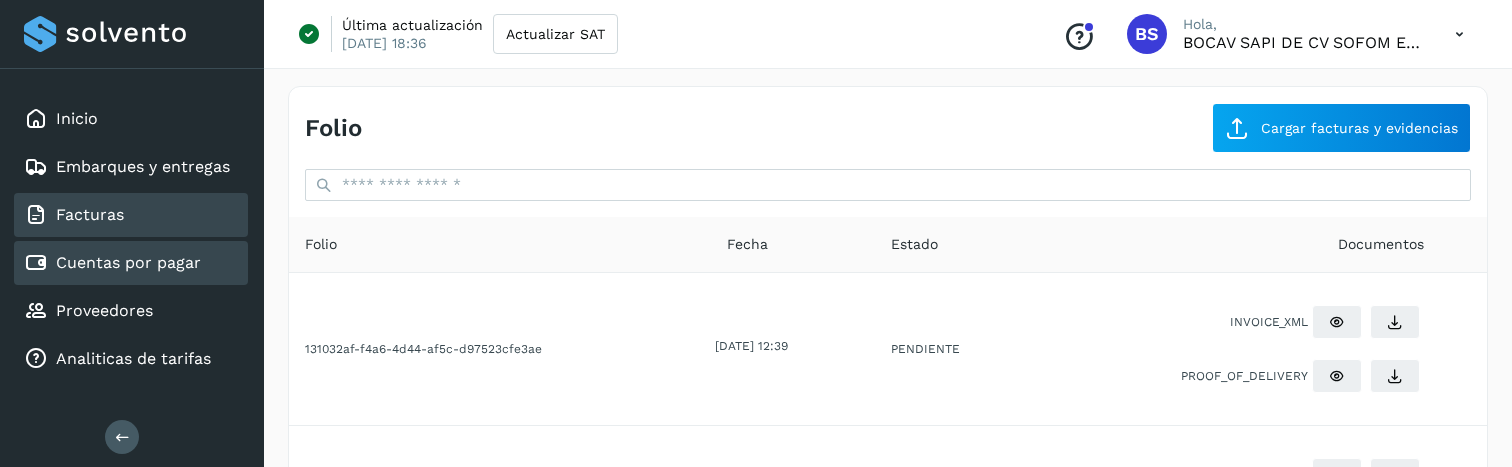 click on "Cuentas por pagar" at bounding box center (128, 262) 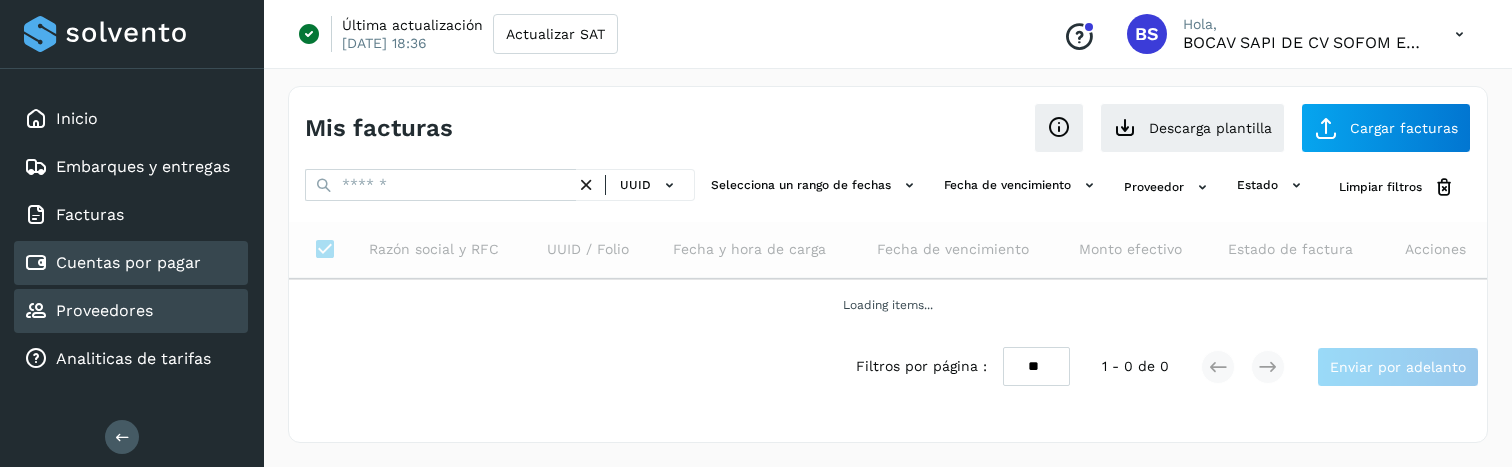 scroll, scrollTop: 4, scrollLeft: 0, axis: vertical 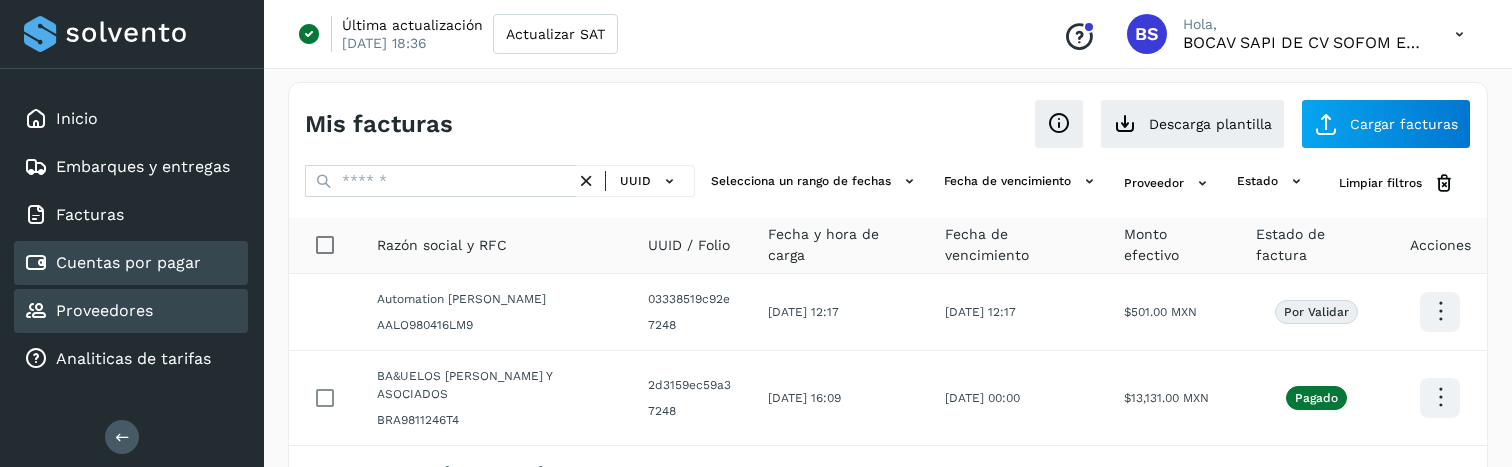 click on "Proveedores" 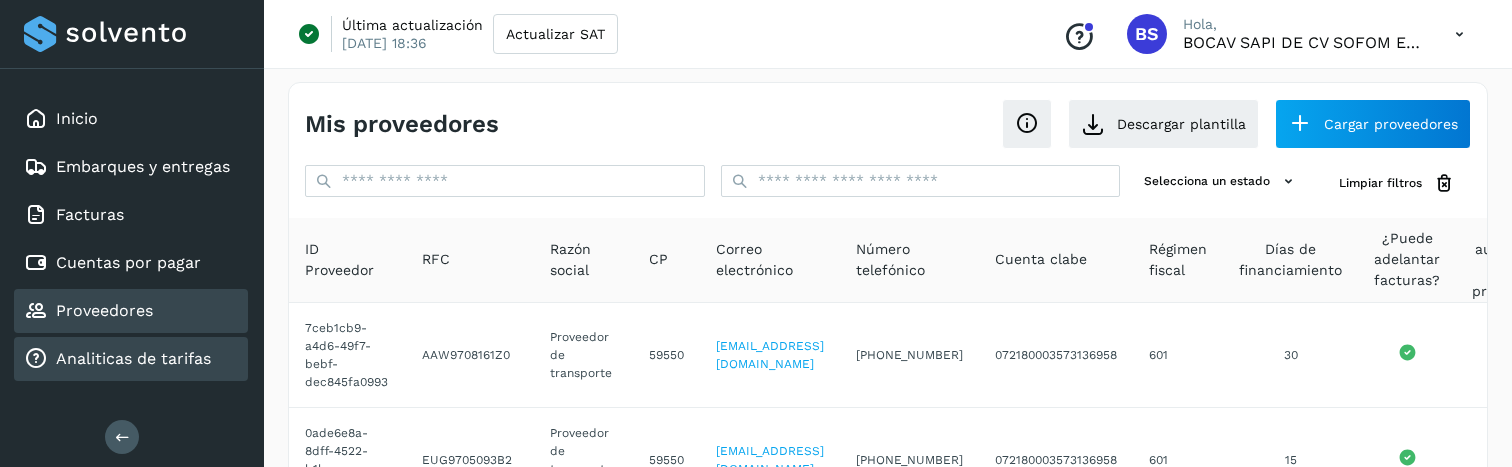 click on "Analiticas de tarifas" at bounding box center (133, 358) 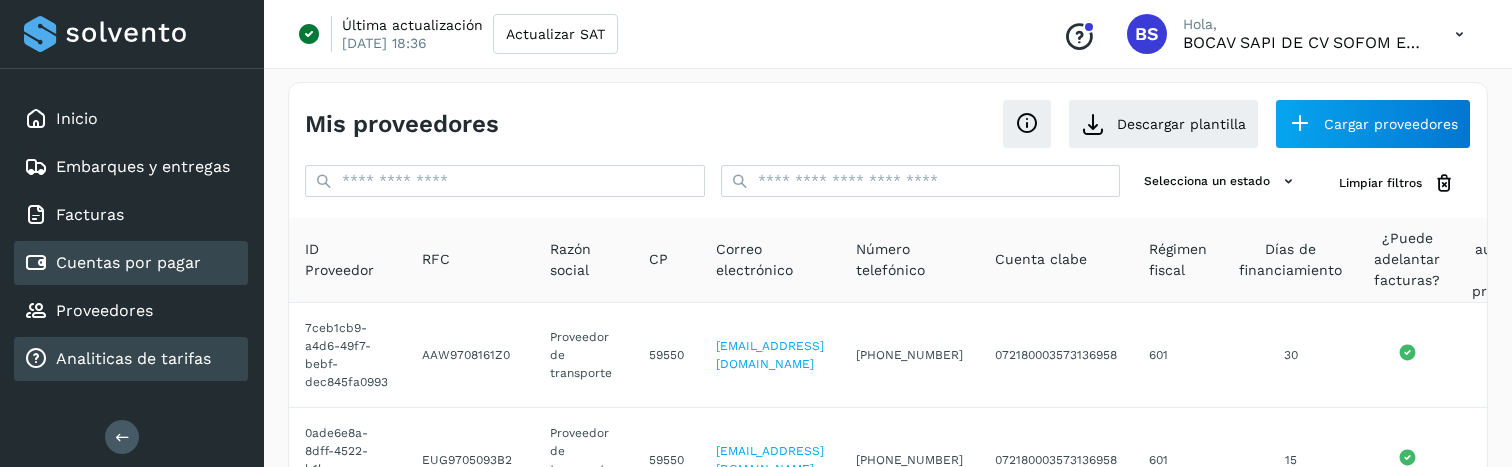 scroll, scrollTop: 0, scrollLeft: 0, axis: both 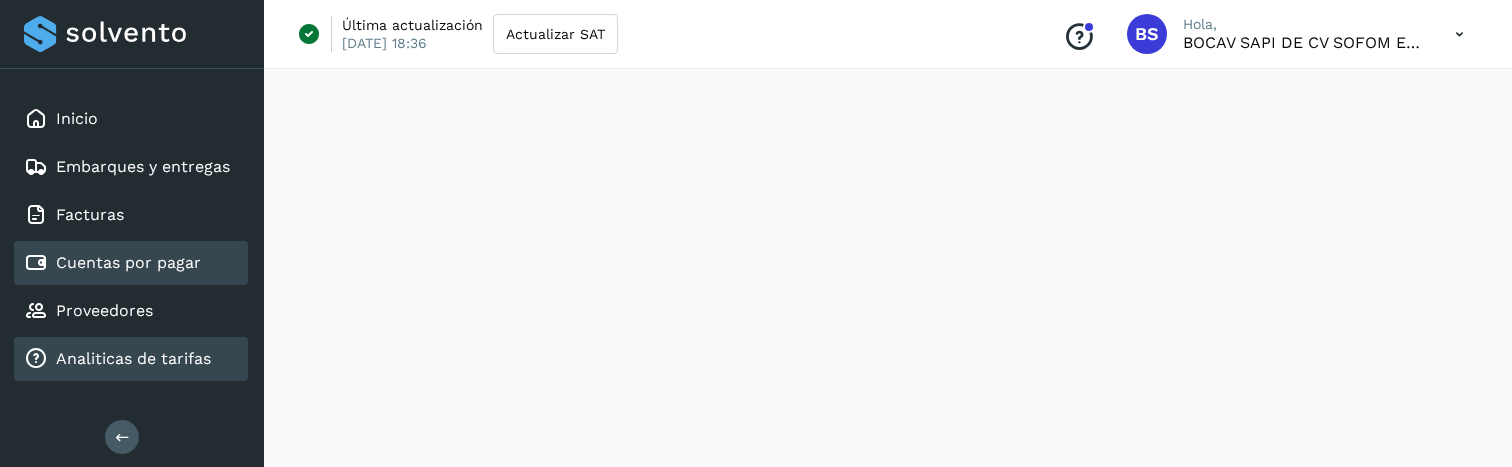 click on "Cuentas por pagar" 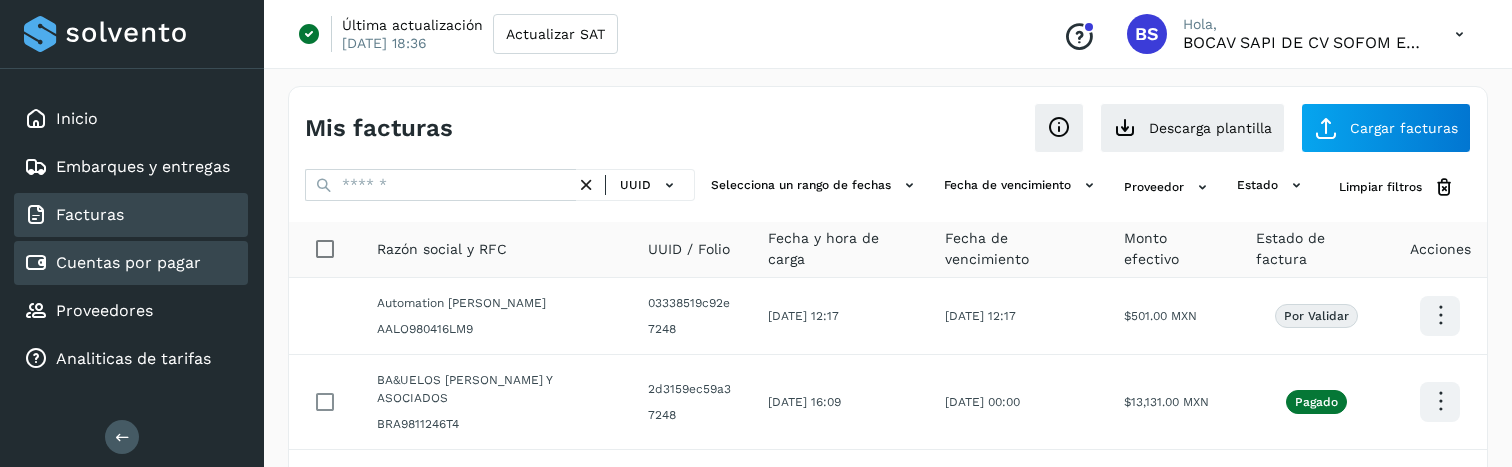 click on "Facturas" 